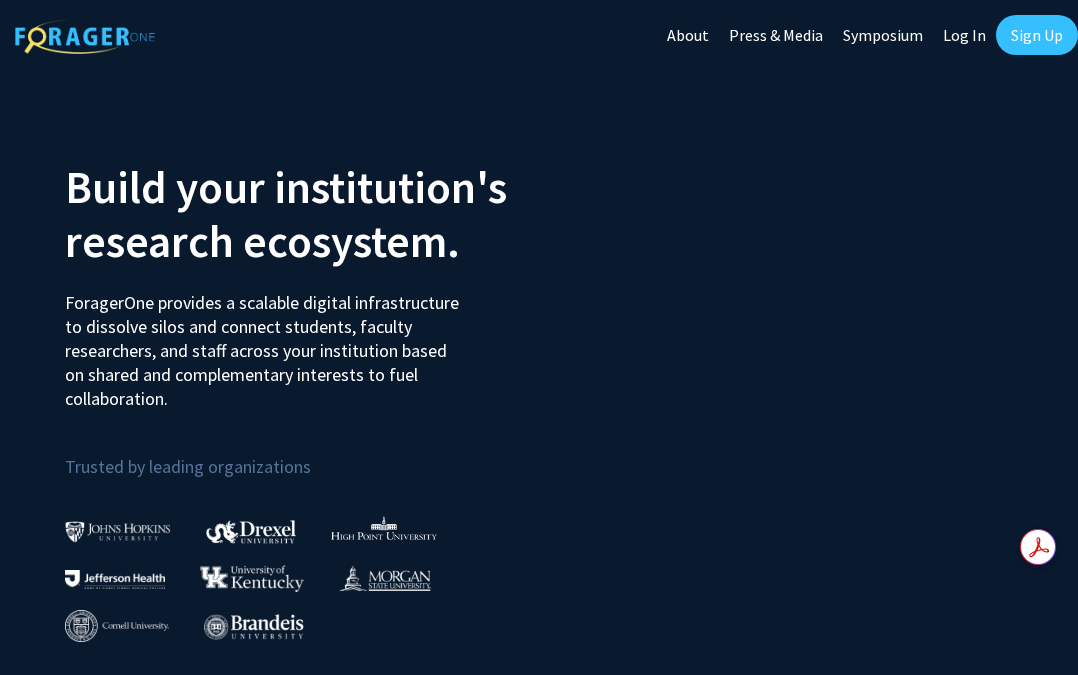 scroll, scrollTop: 0, scrollLeft: 0, axis: both 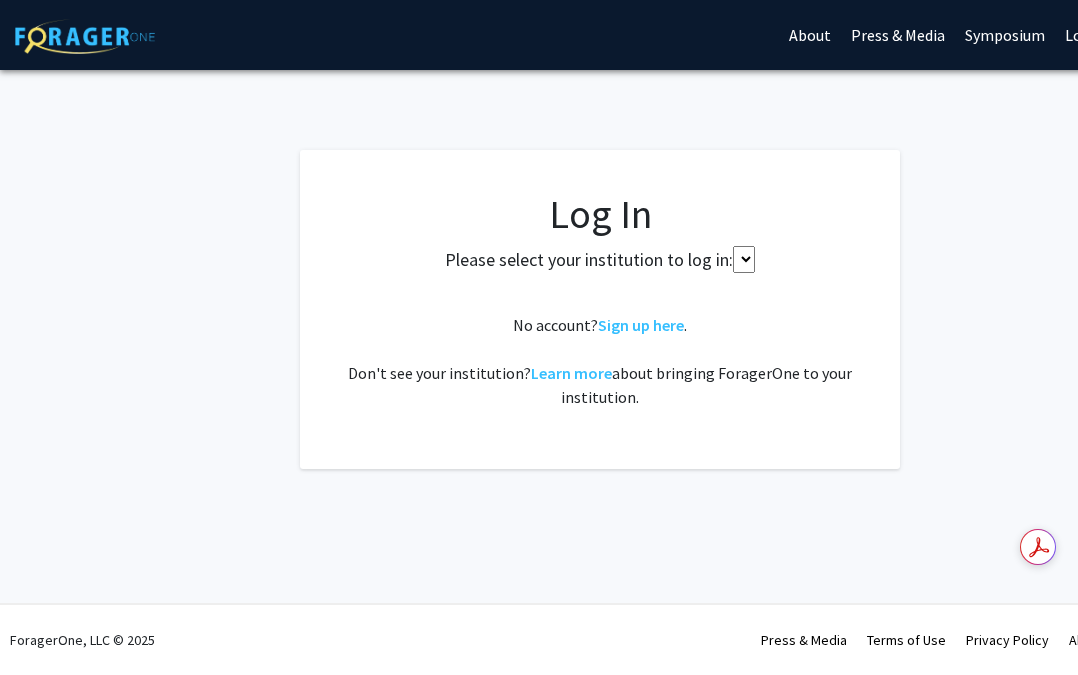 select 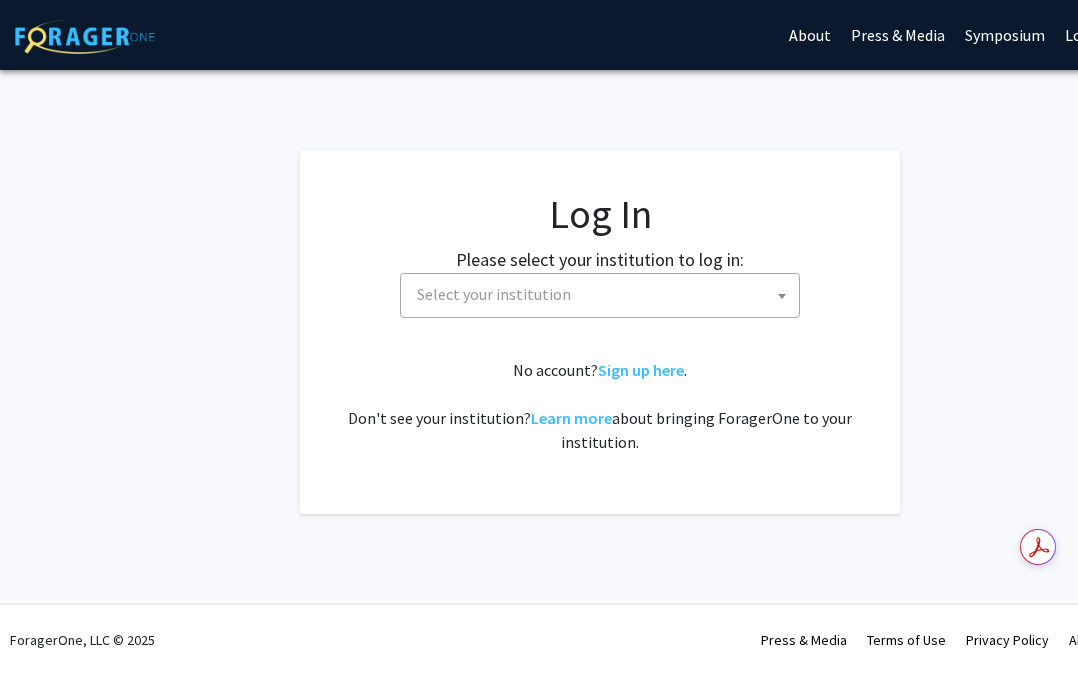 click on "Select your institution" at bounding box center (604, 294) 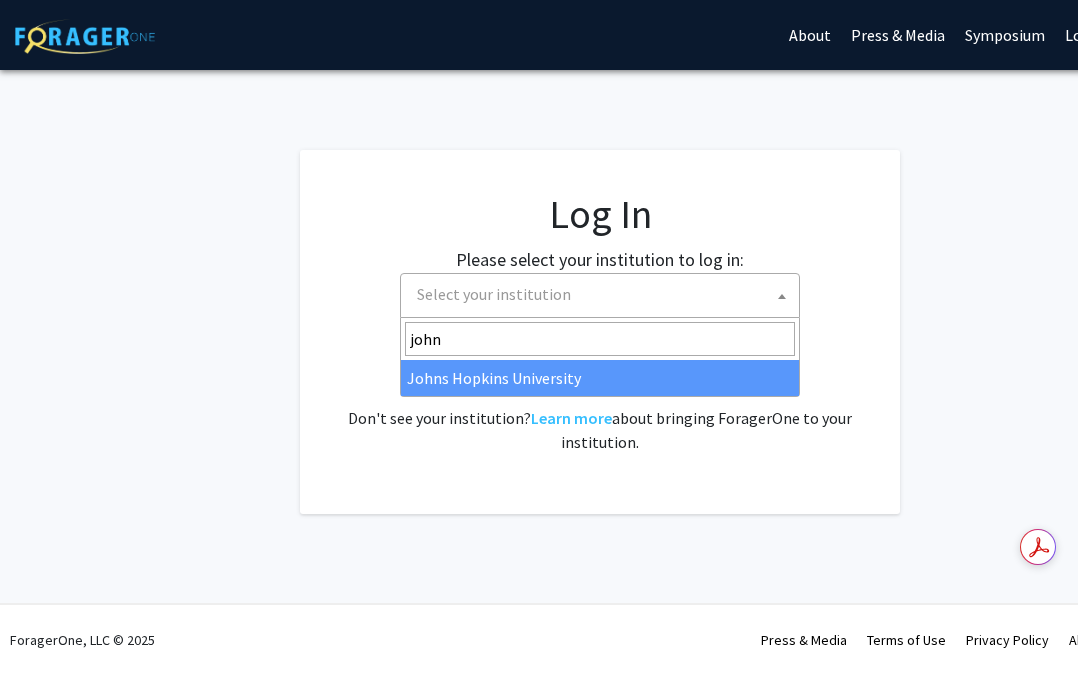 type on "john" 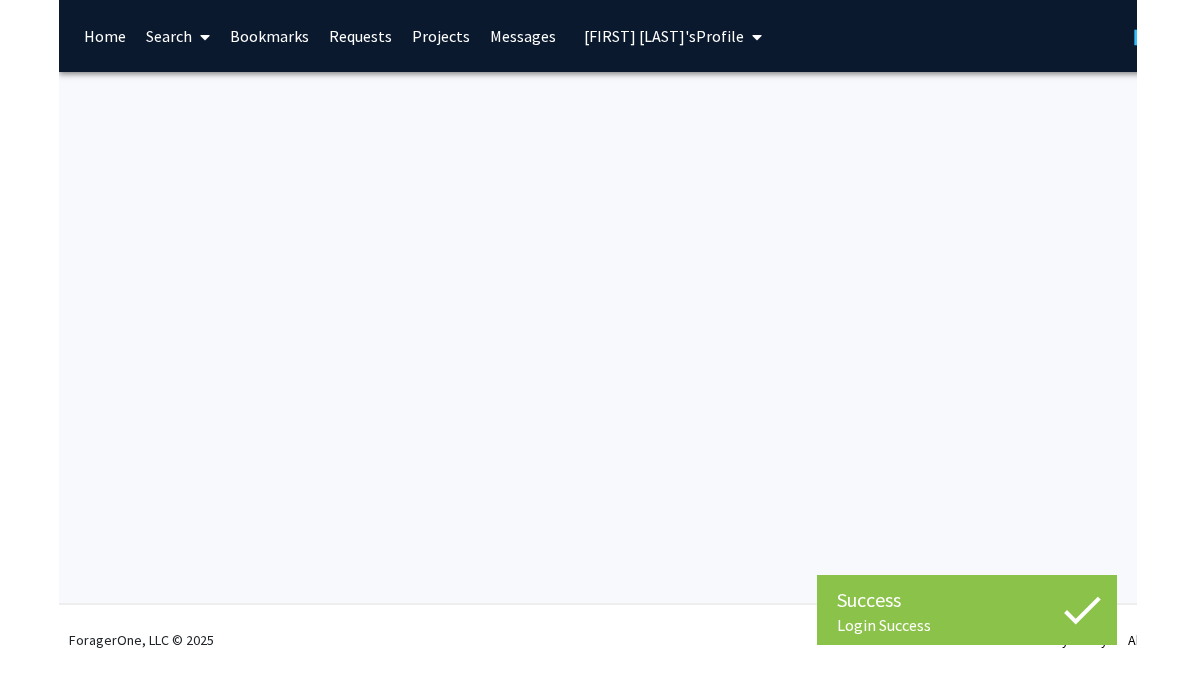 scroll, scrollTop: 0, scrollLeft: 0, axis: both 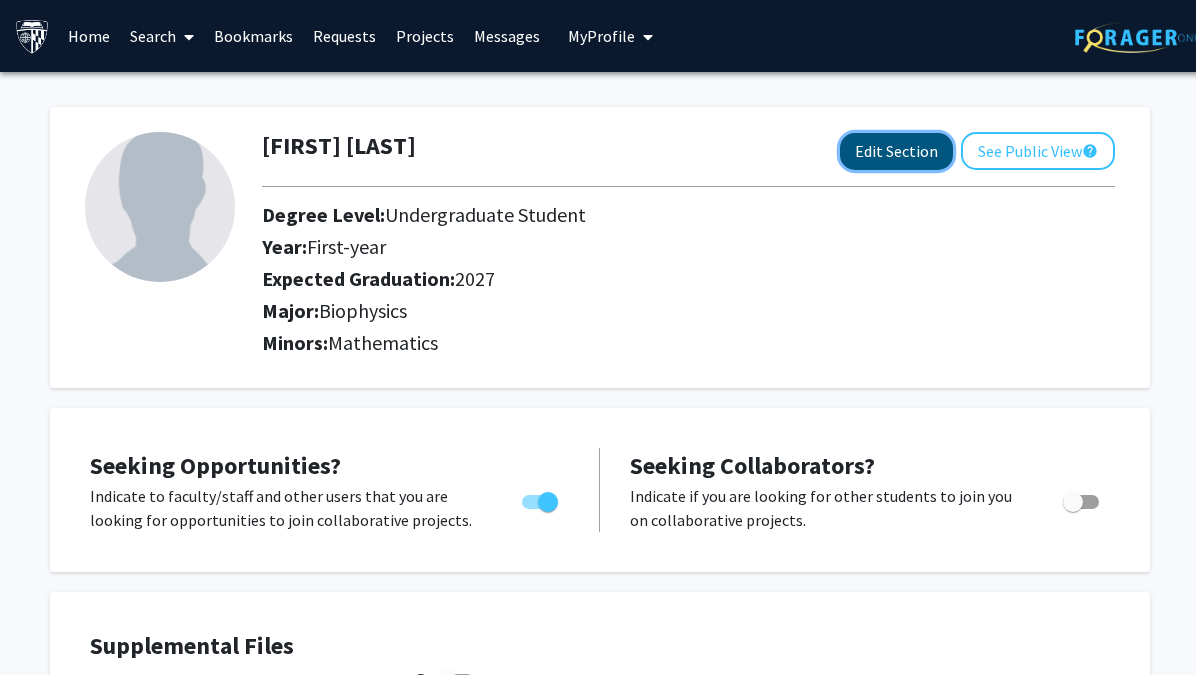click on "Edit Section" 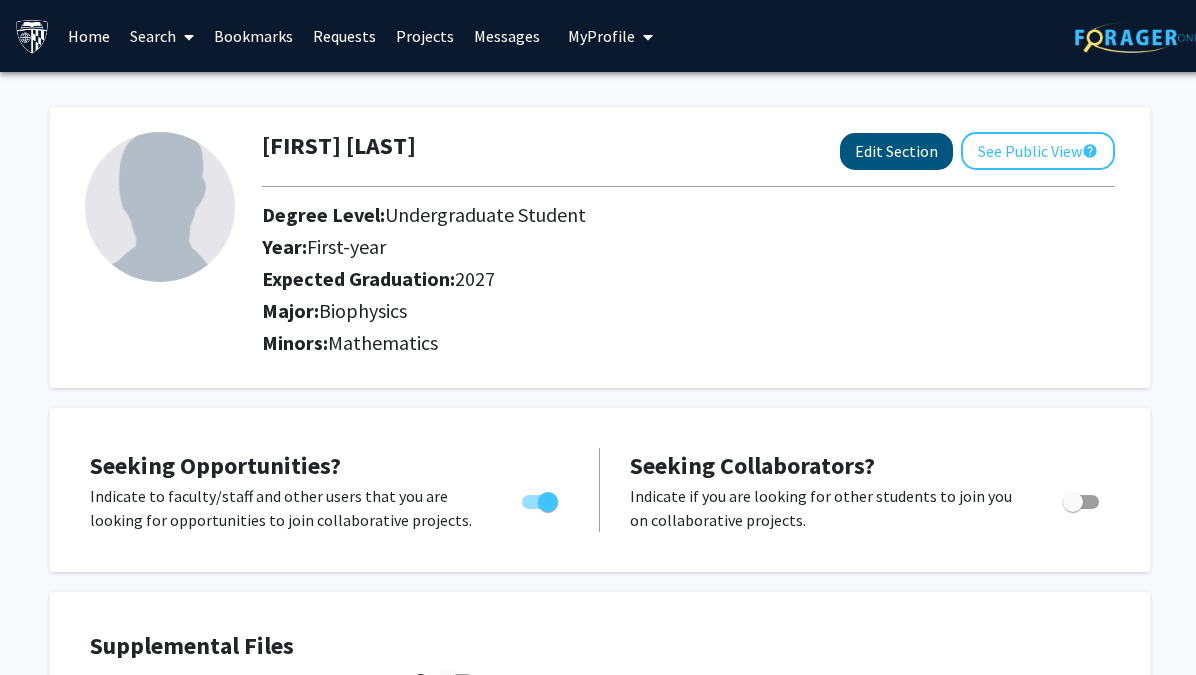 select on "first-year" 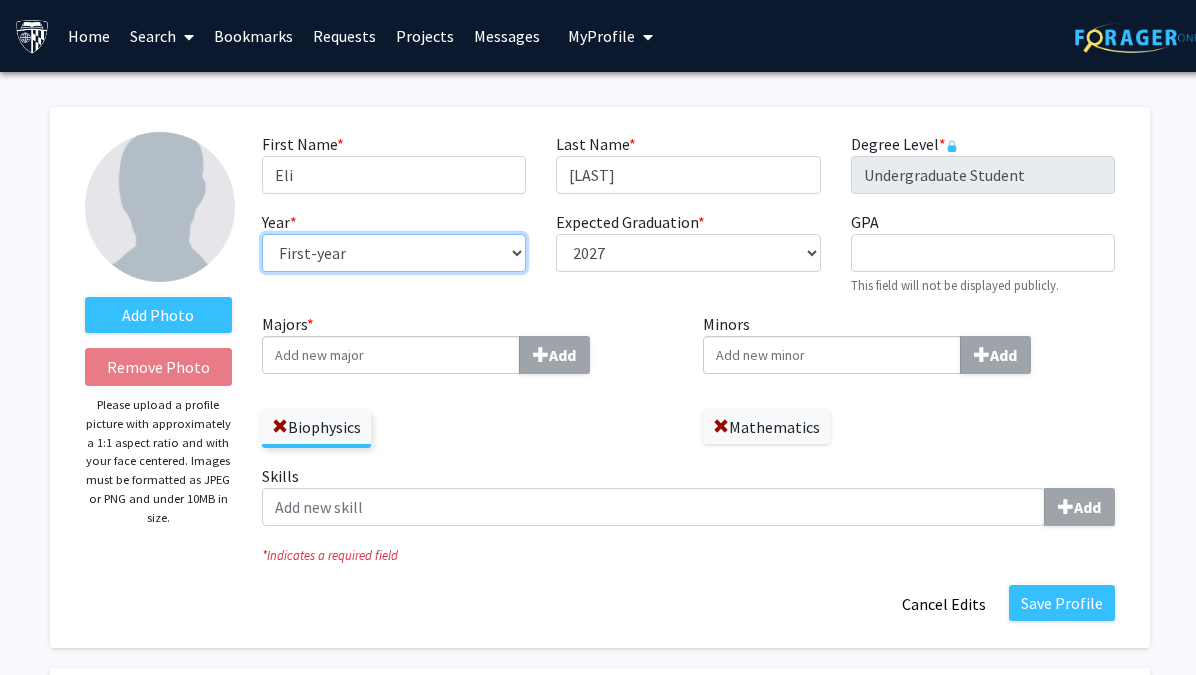 click on "---  First-year   Sophomore   Junior   Senior   Postbaccalaureate Certificate" at bounding box center (394, 253) 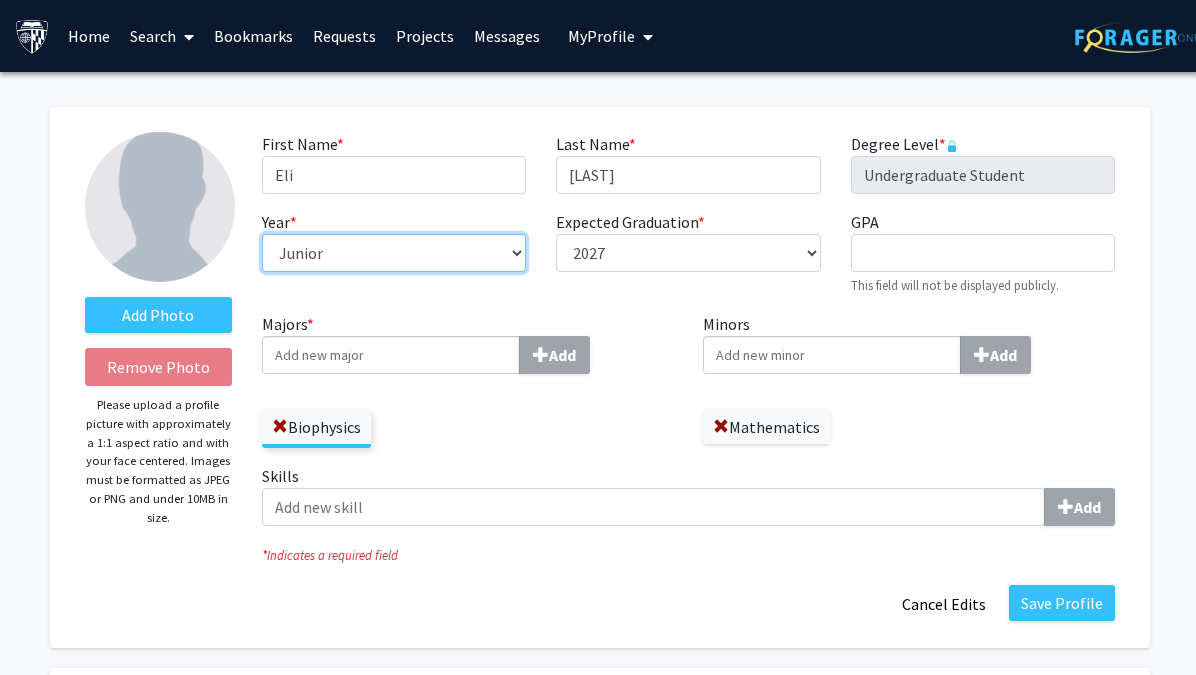 click on "---  First-year   Sophomore   Junior   Senior   Postbaccalaureate Certificate" at bounding box center [394, 253] 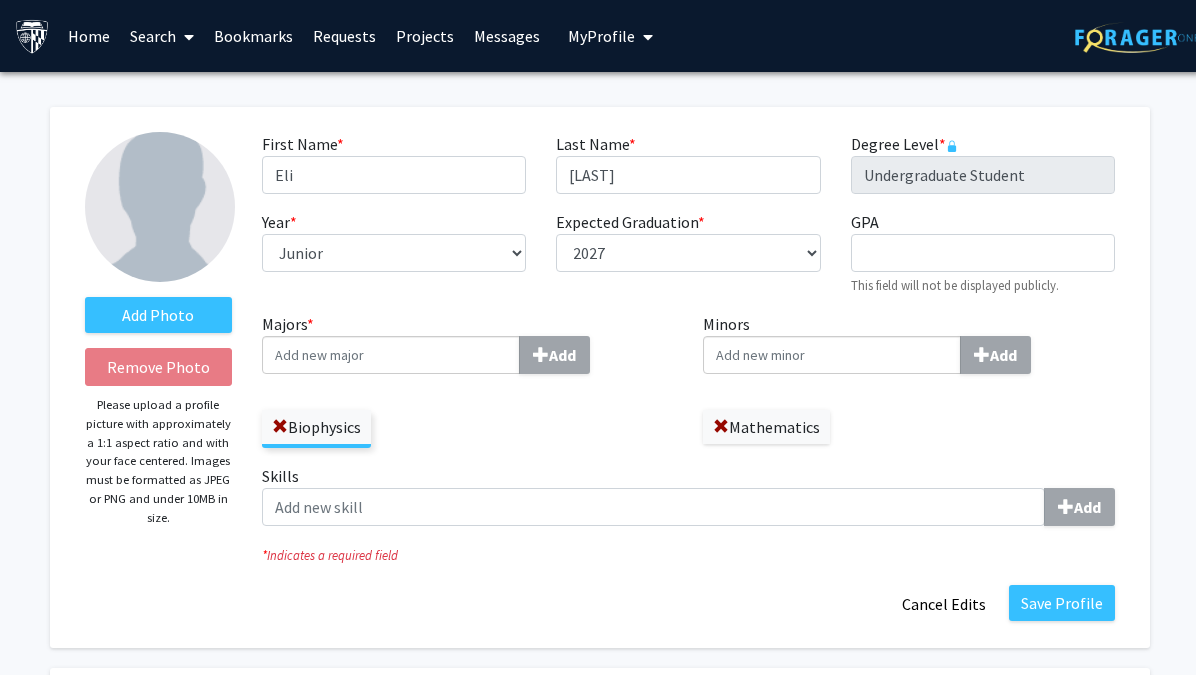 click on "First Name  * required [FIRST]  Last Name  * required [LAST]  Degree Level  * required Undergraduate Student  Year  * required ---  2018   2019   2020   2021   2022   2023   2024   2025   2026   2027   2028   2029   2030   2031   GPA  required  This field will not be displayed publicly." 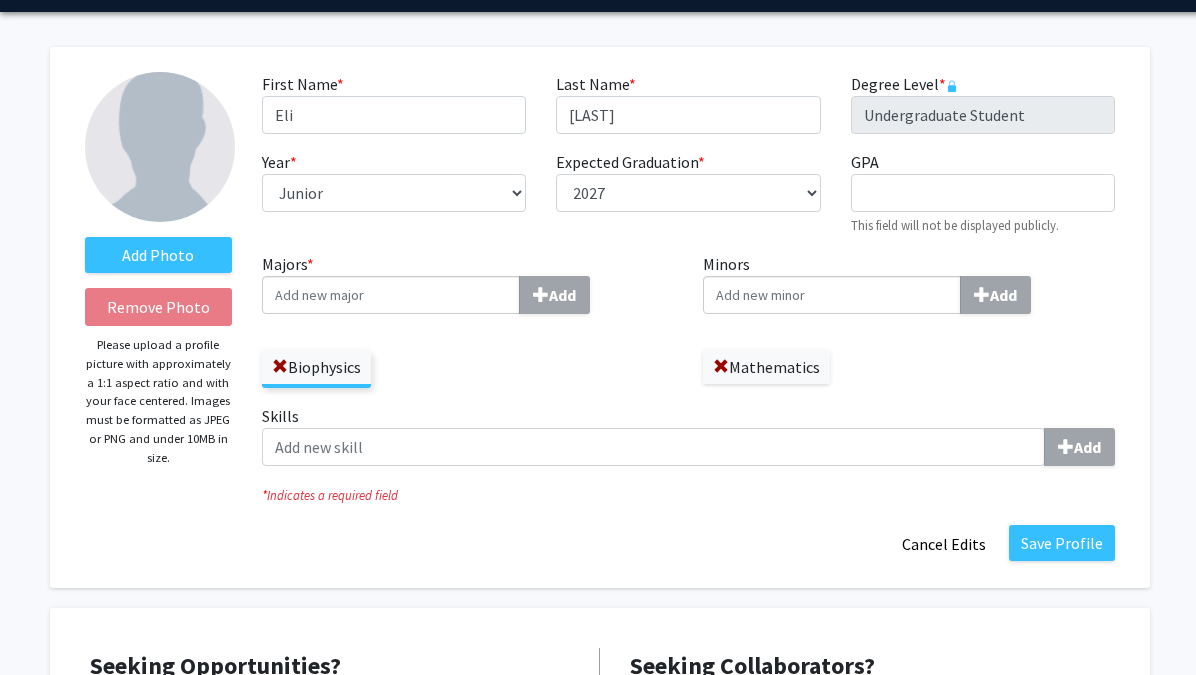 scroll, scrollTop: 61, scrollLeft: 0, axis: vertical 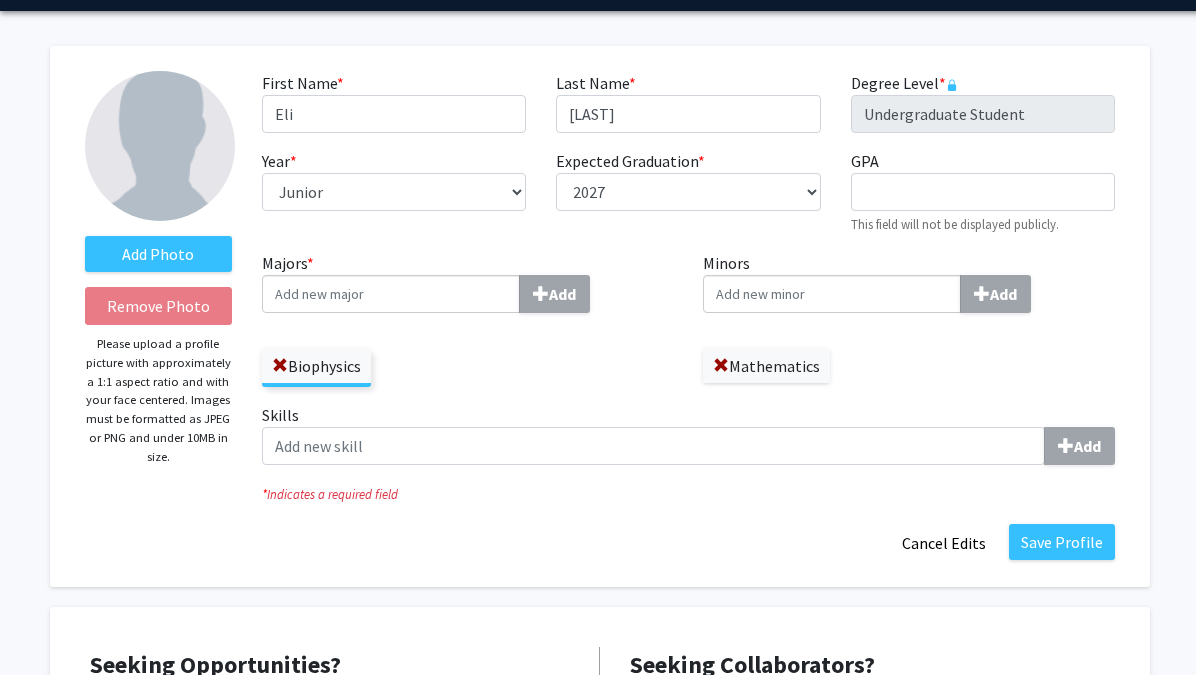 click on "Majors  * Add" at bounding box center (391, 294) 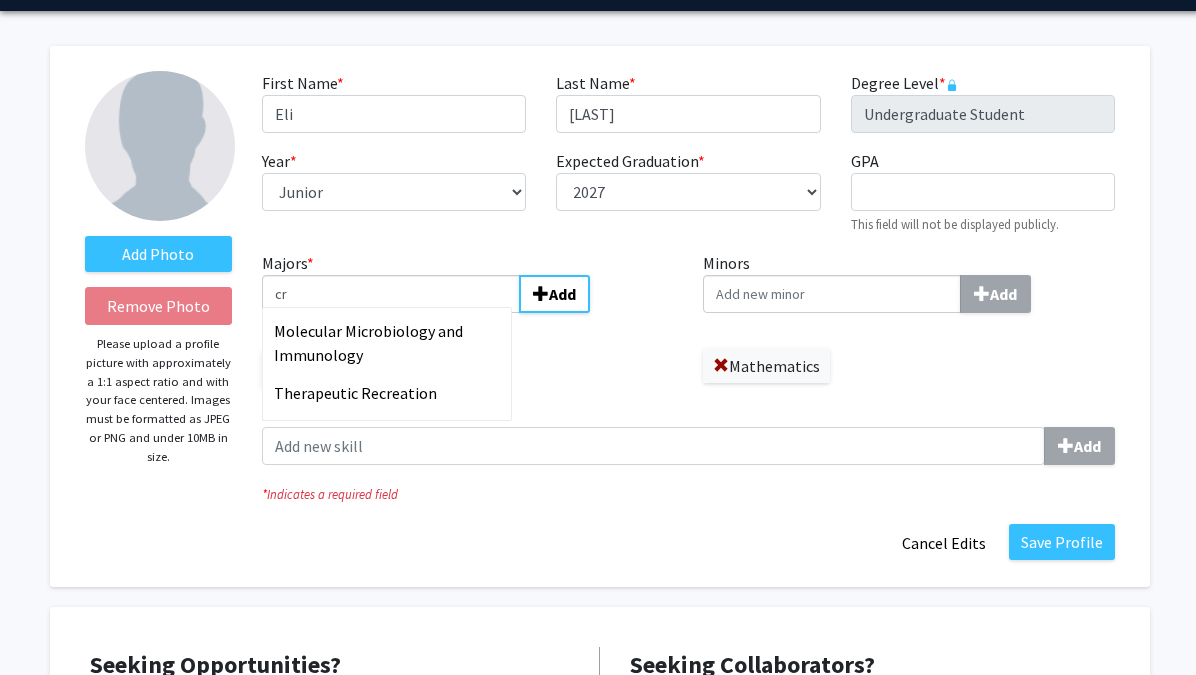 type on "c" 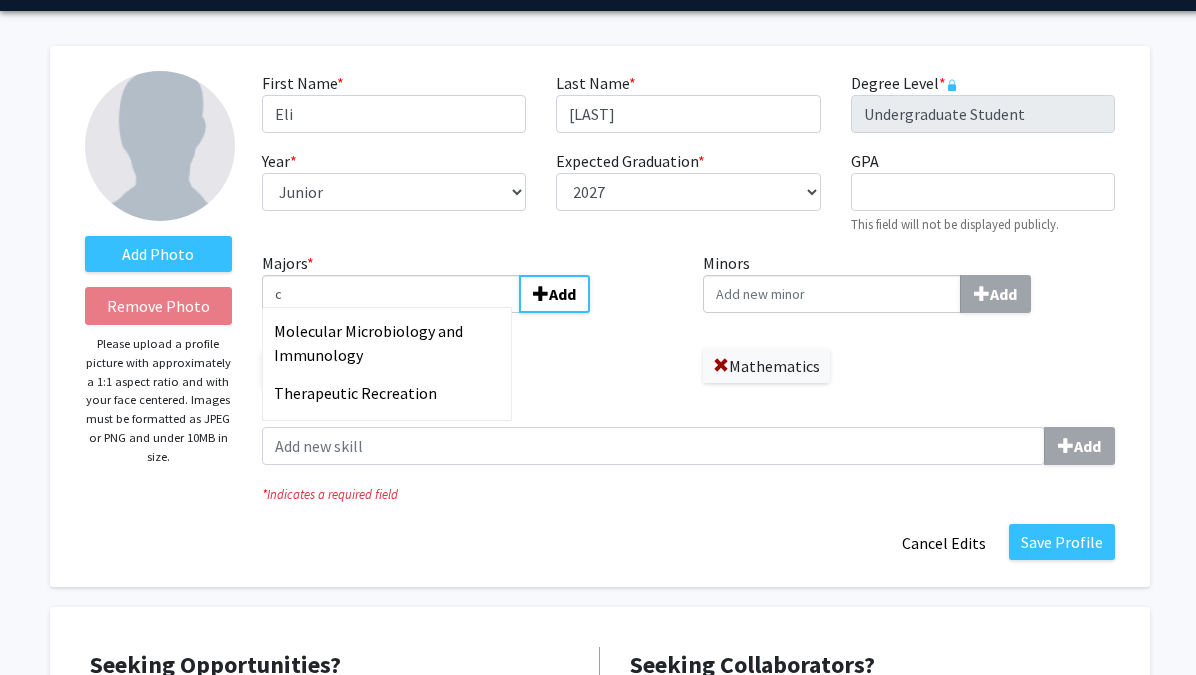 type 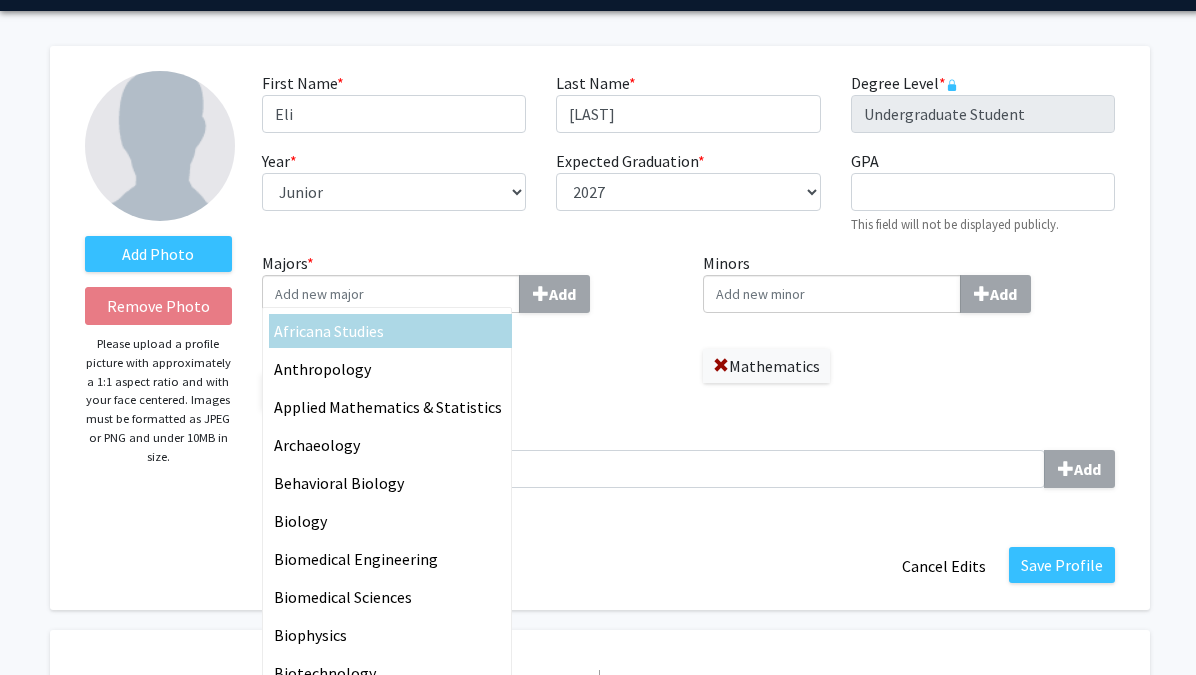 click on "Biophysics" 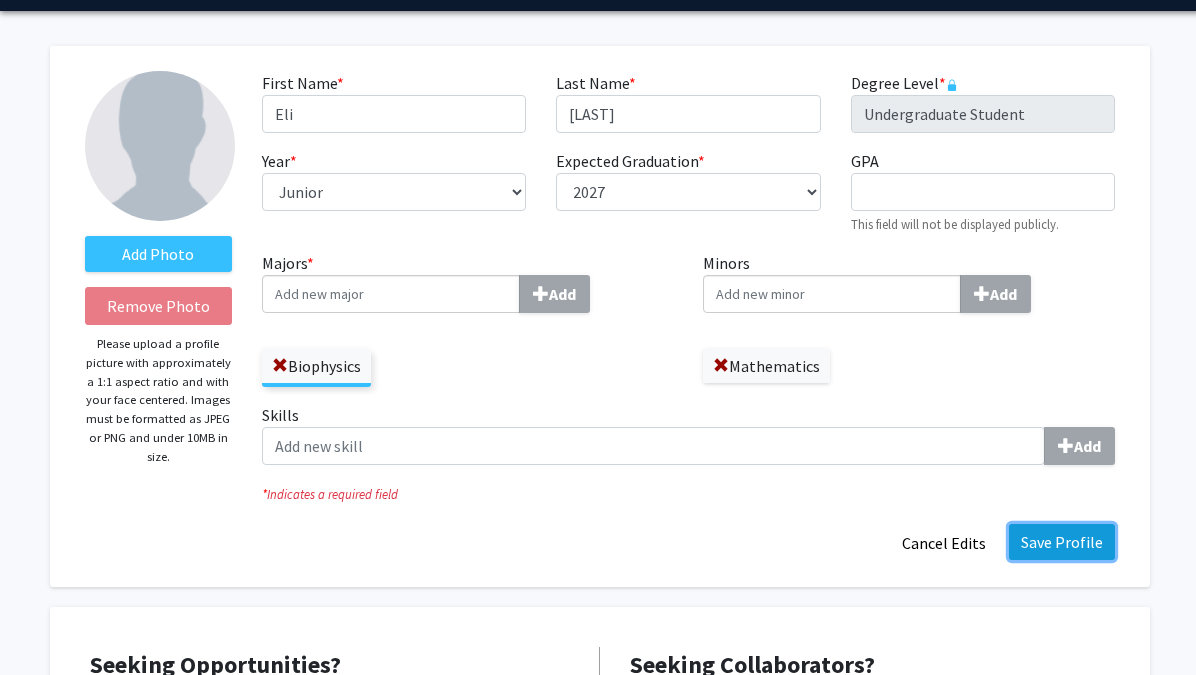 click on "Save Profile" 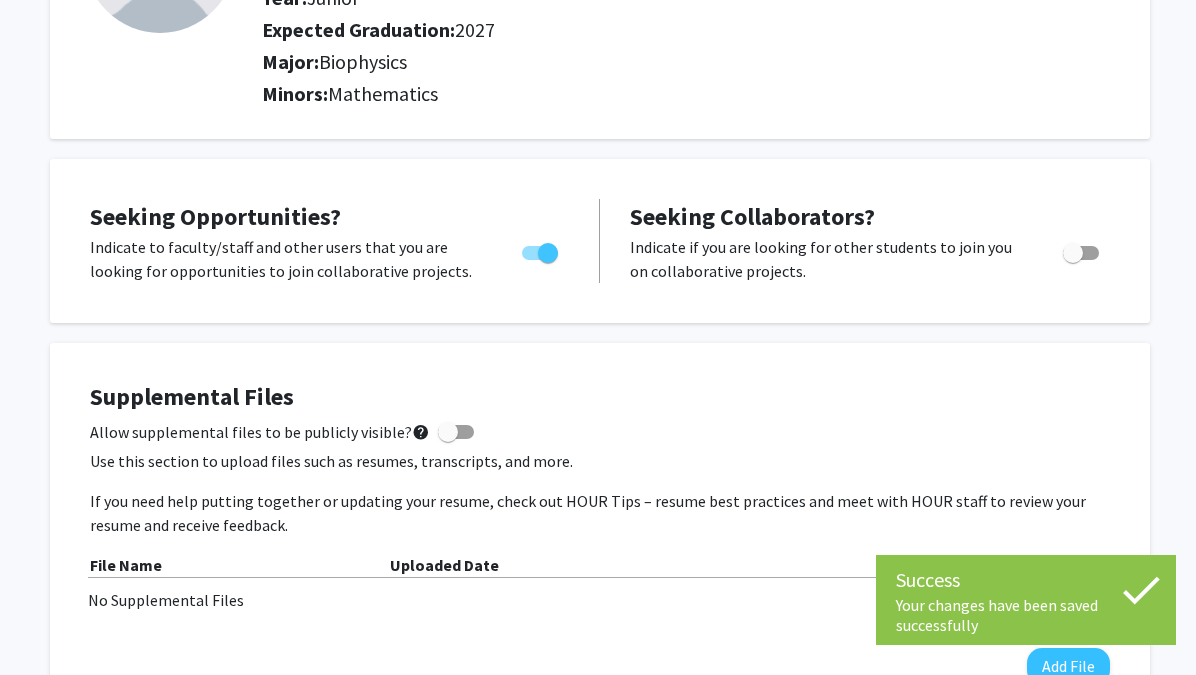 scroll, scrollTop: 0, scrollLeft: 0, axis: both 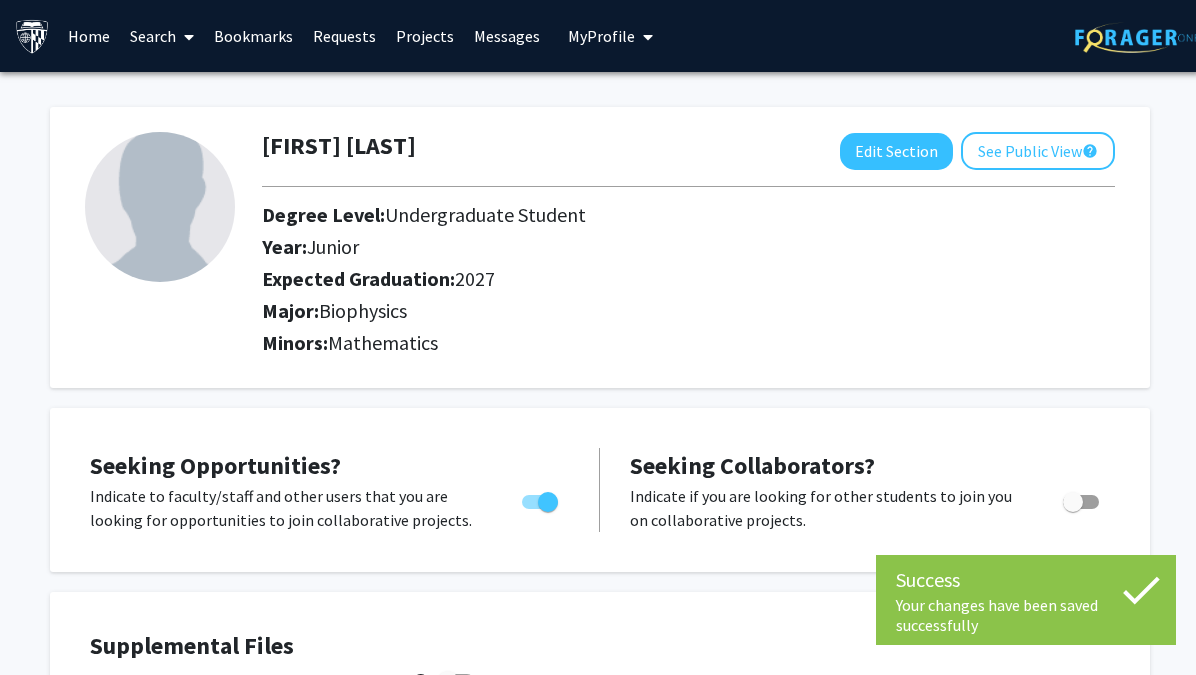 click on "Home" at bounding box center (89, 36) 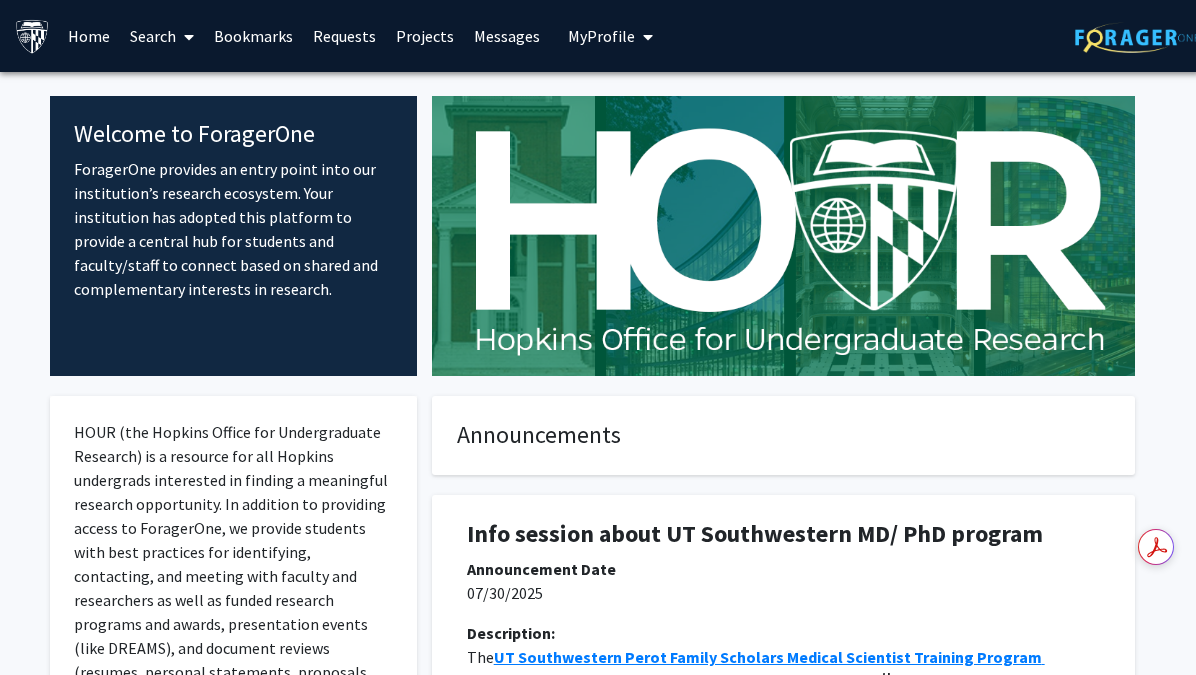 click on "Search" at bounding box center [162, 36] 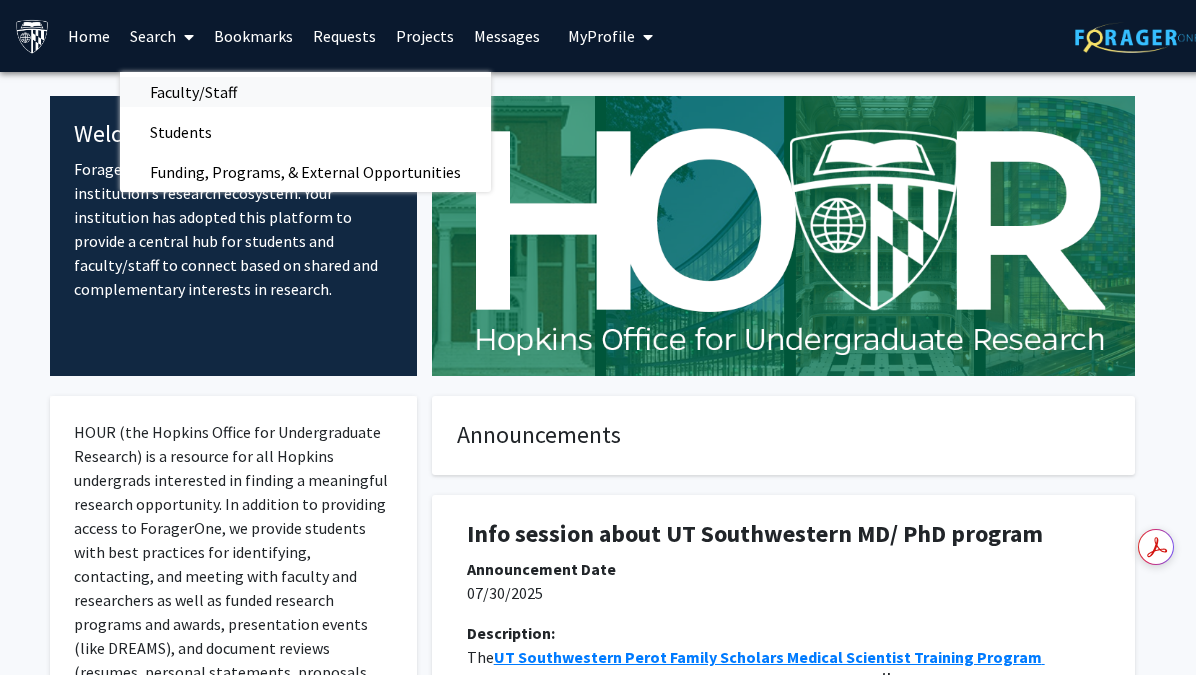 click on "Faculty/Staff" at bounding box center (193, 92) 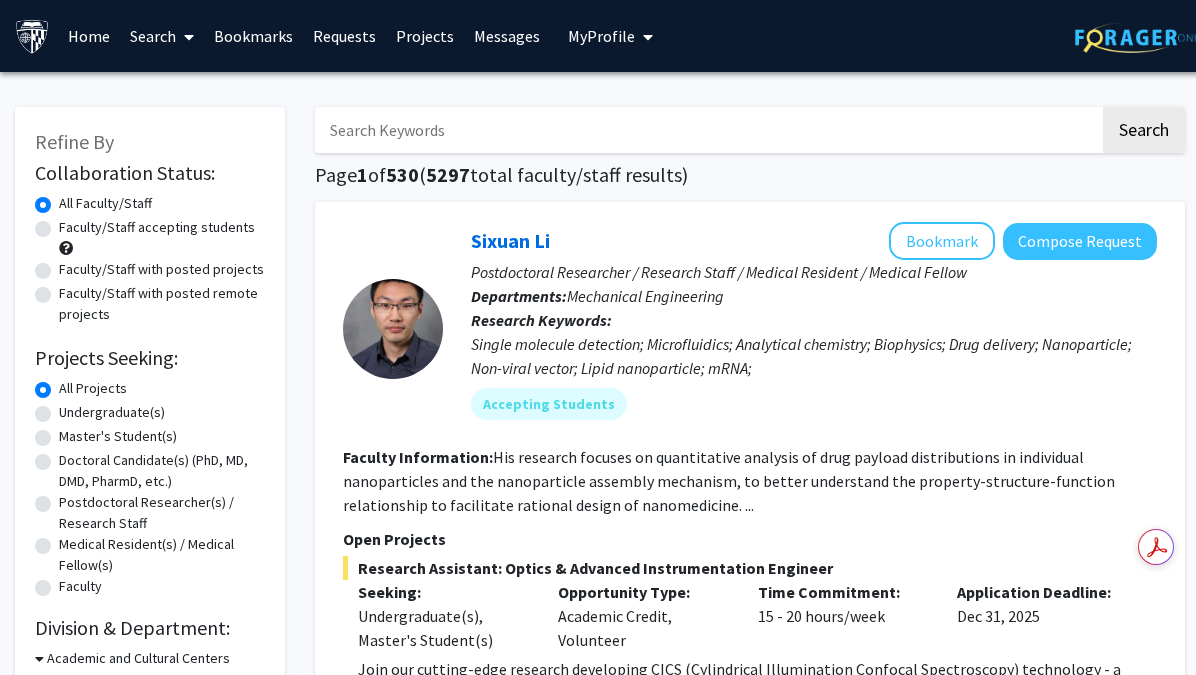 click at bounding box center [707, 130] 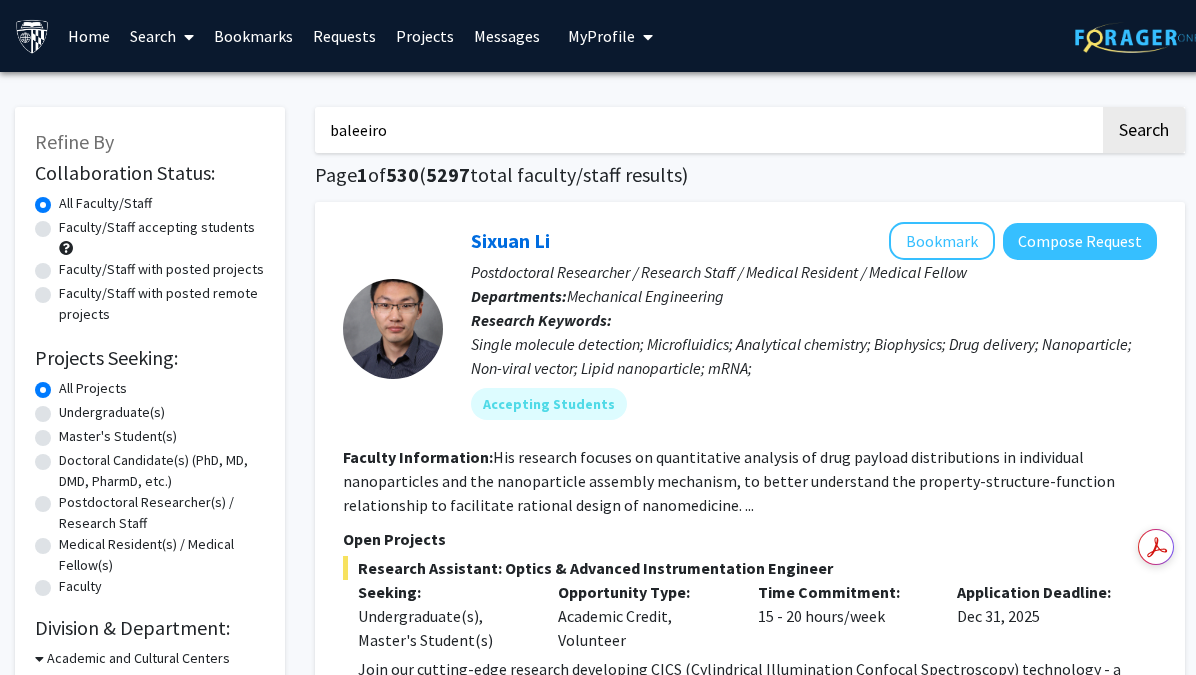 type on "baleeiro" 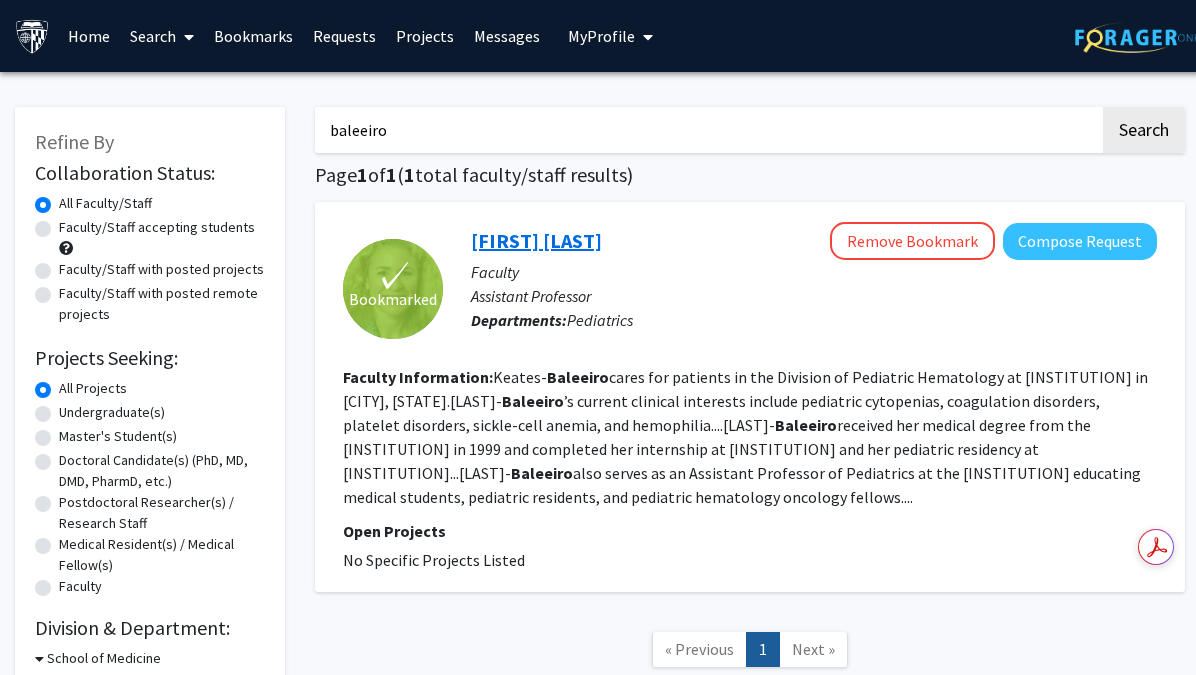 click on "[FIRST] [LAST]" 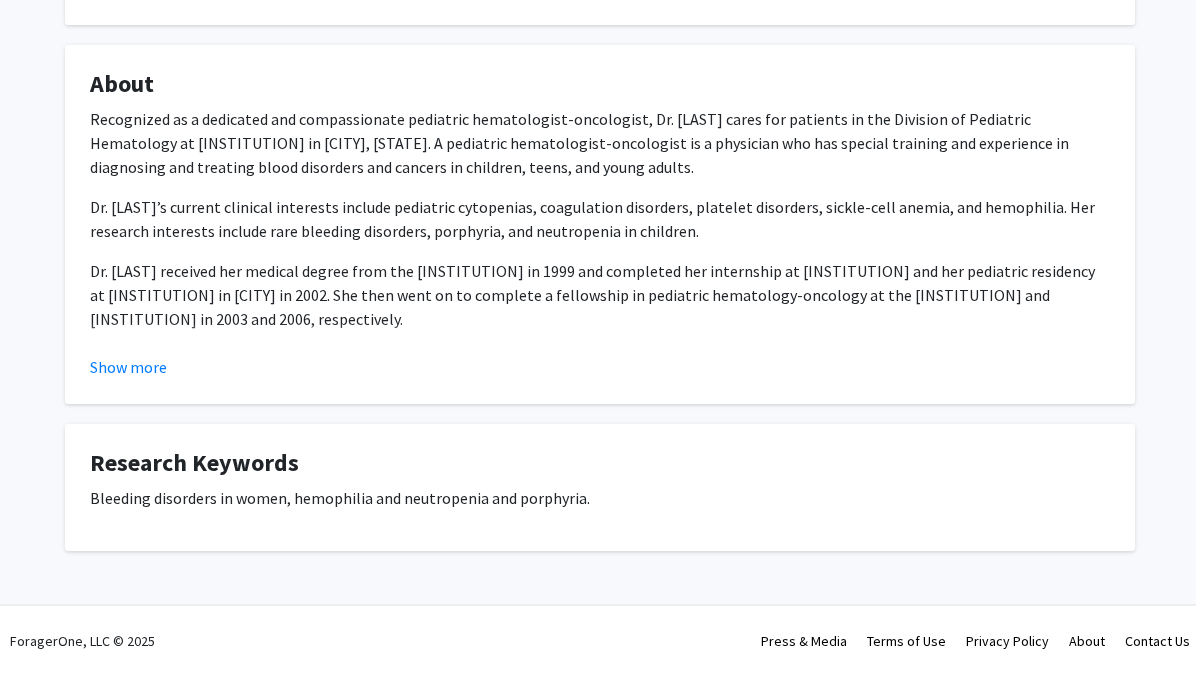scroll, scrollTop: 0, scrollLeft: 0, axis: both 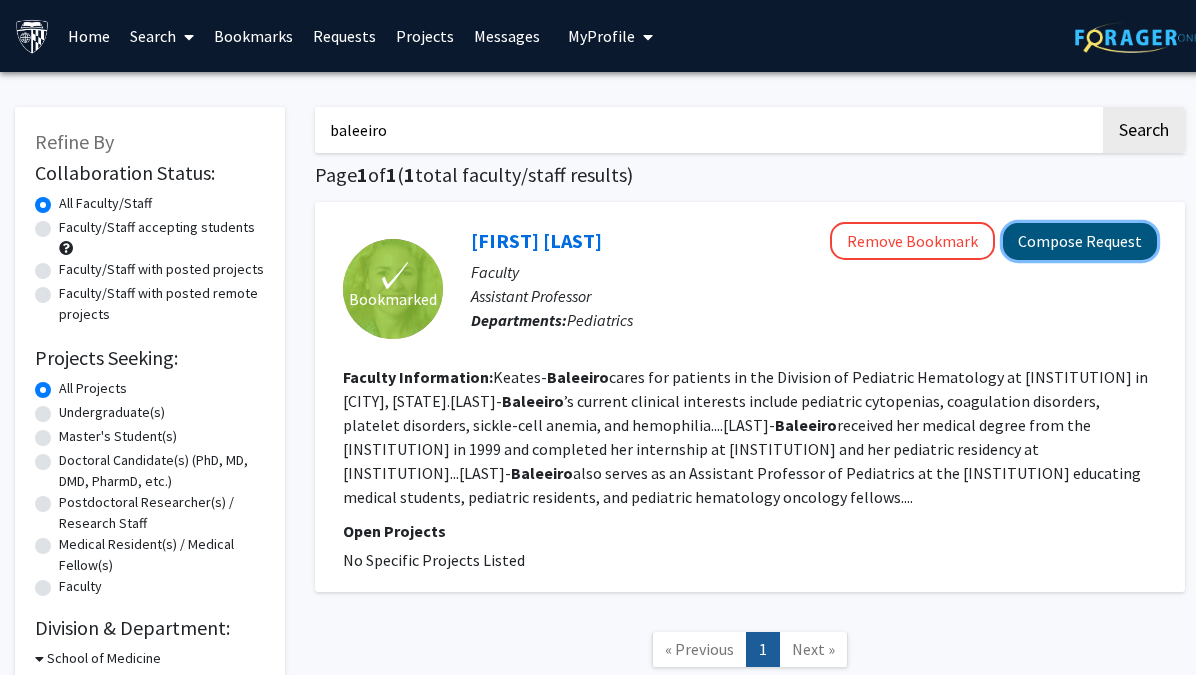 click on "Compose Request" 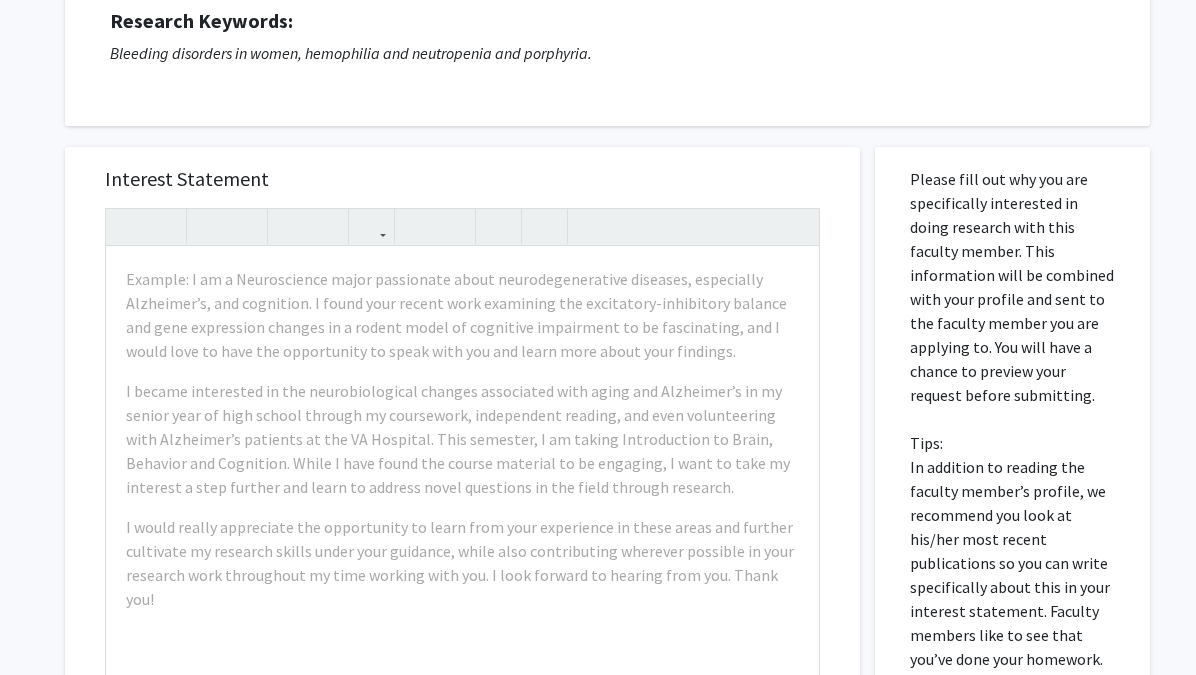 scroll, scrollTop: 293, scrollLeft: 0, axis: vertical 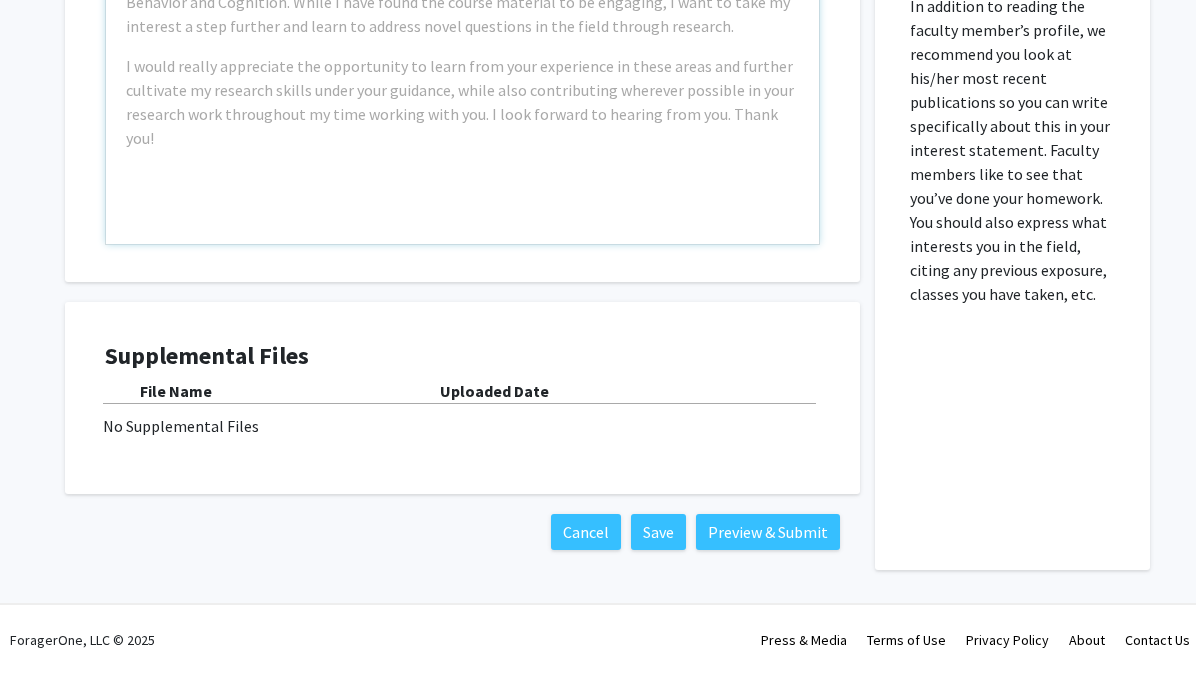 click on "Supplemental Files File Name Uploaded Date No Supplemental Files" at bounding box center (462, 398) 